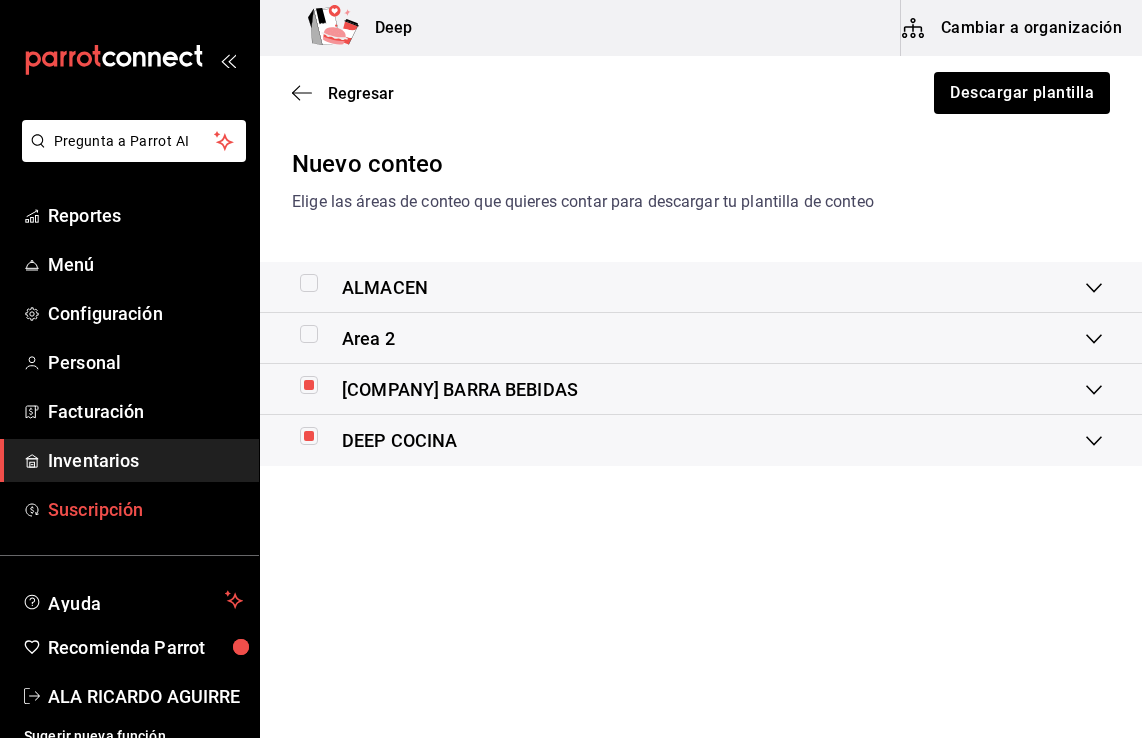 scroll, scrollTop: 0, scrollLeft: 0, axis: both 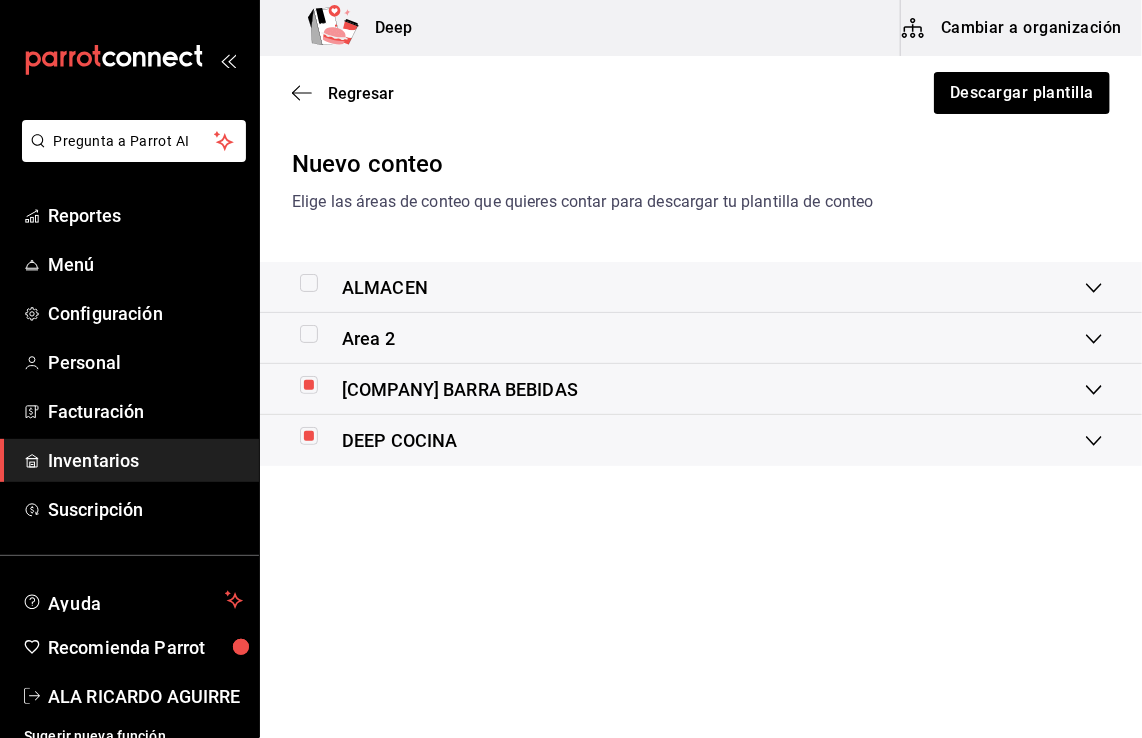 click on "Inventarios" at bounding box center (145, 460) 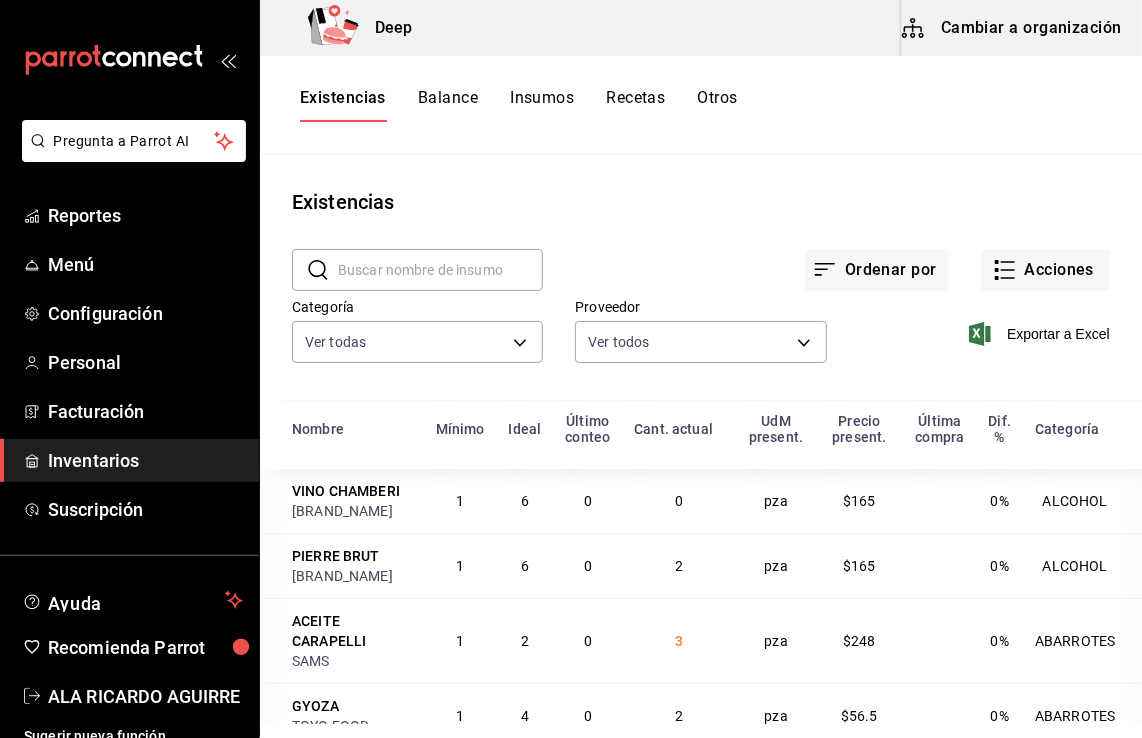 click on "Inventarios" at bounding box center [129, 460] 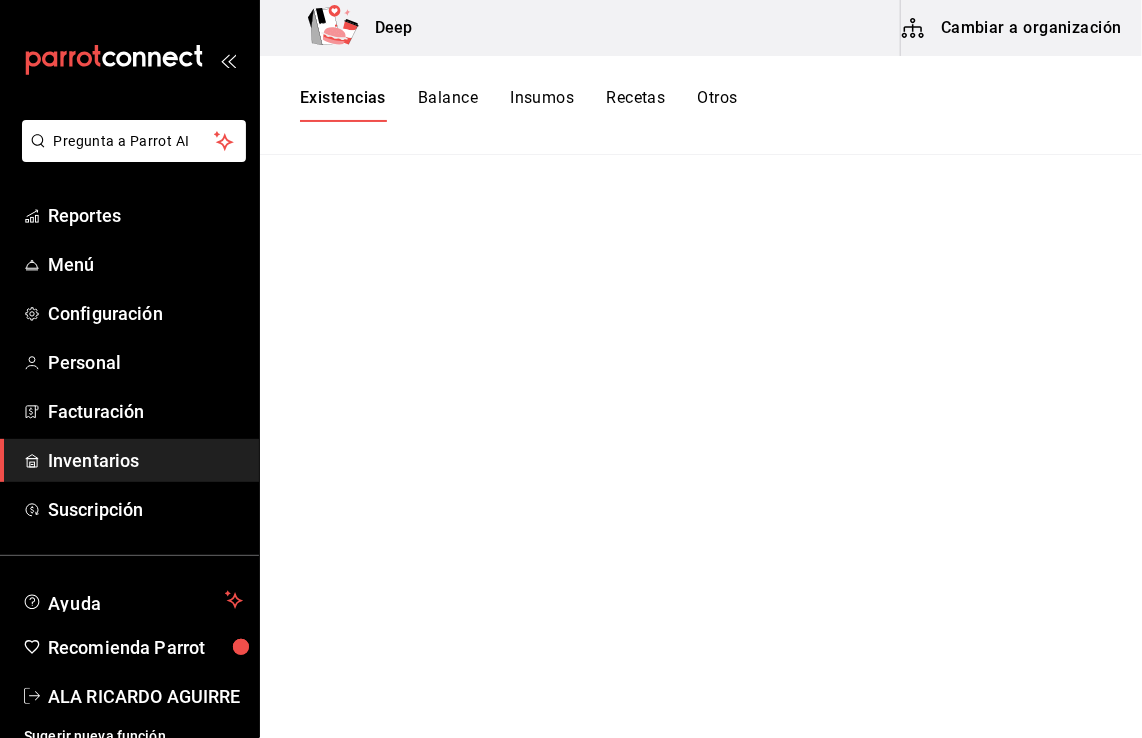 click on "Inventarios" at bounding box center [129, 460] 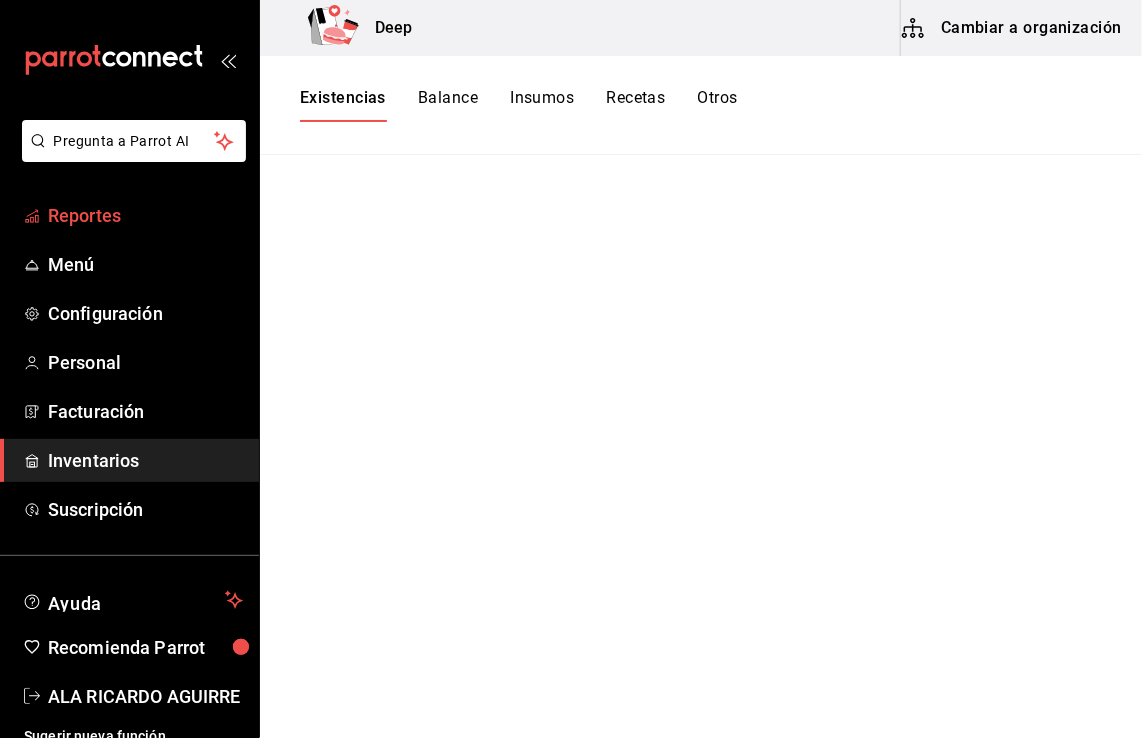 click on "Reportes" at bounding box center (145, 215) 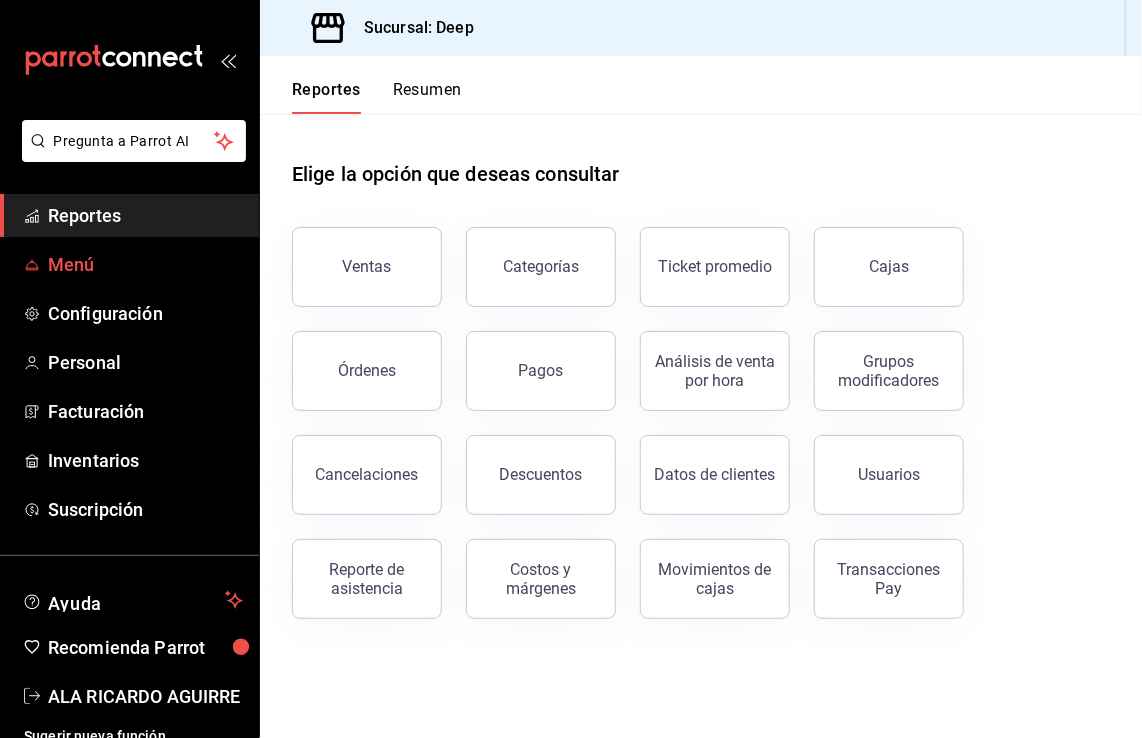 click on "Menú" at bounding box center (145, 264) 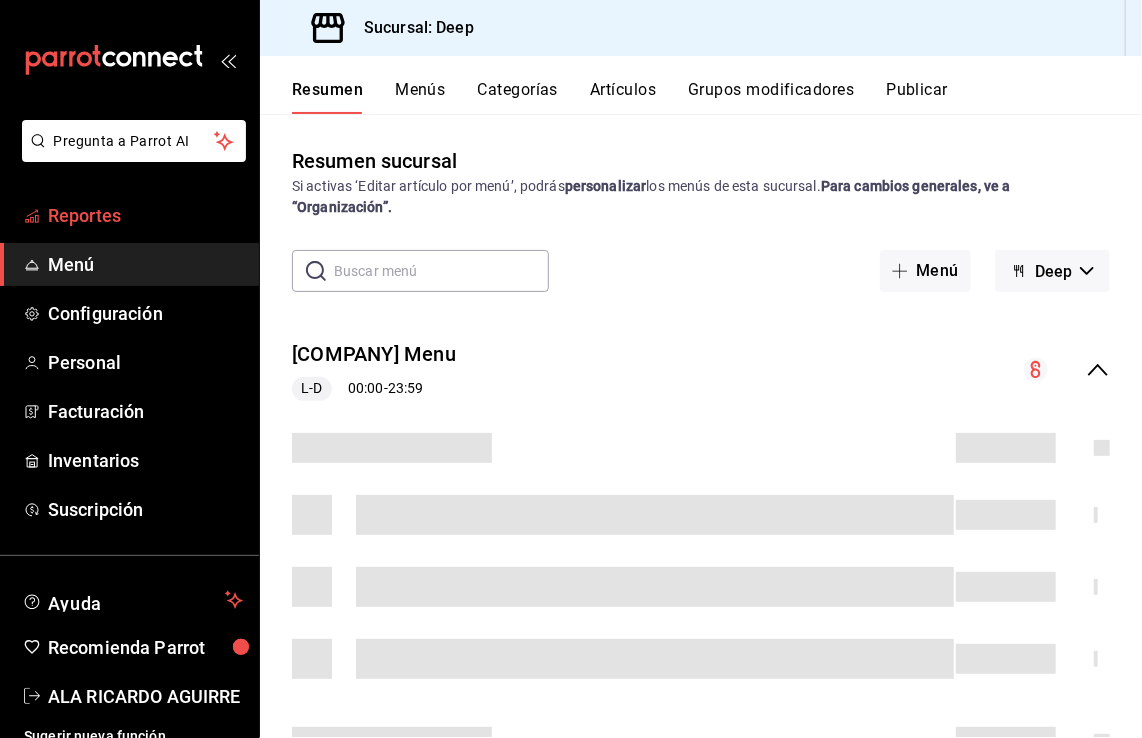 click on "Reportes" at bounding box center [145, 215] 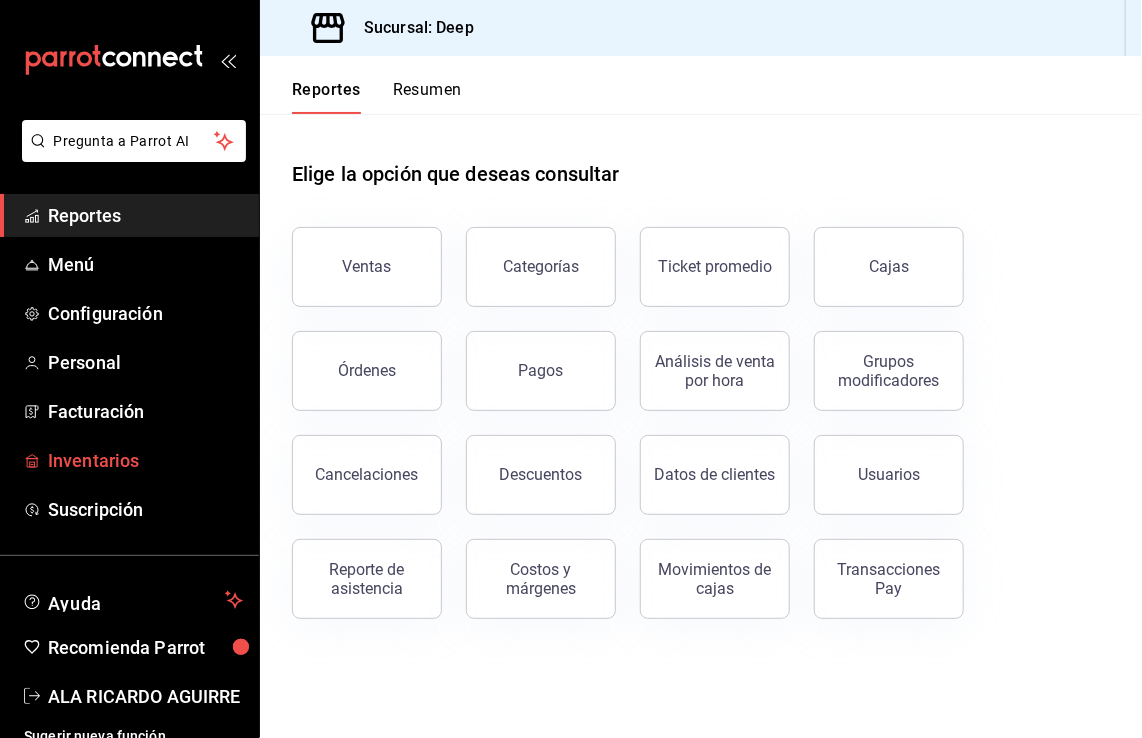 click on "Inventarios" at bounding box center (145, 460) 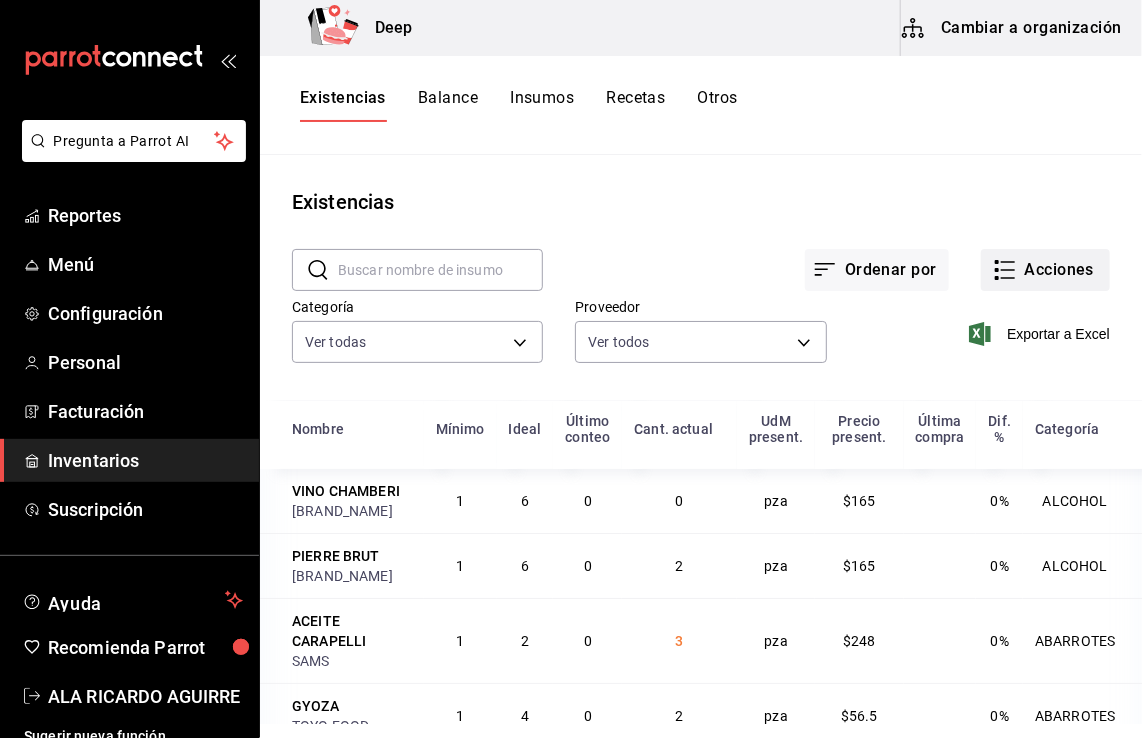 click on "Acciones" at bounding box center [1045, 270] 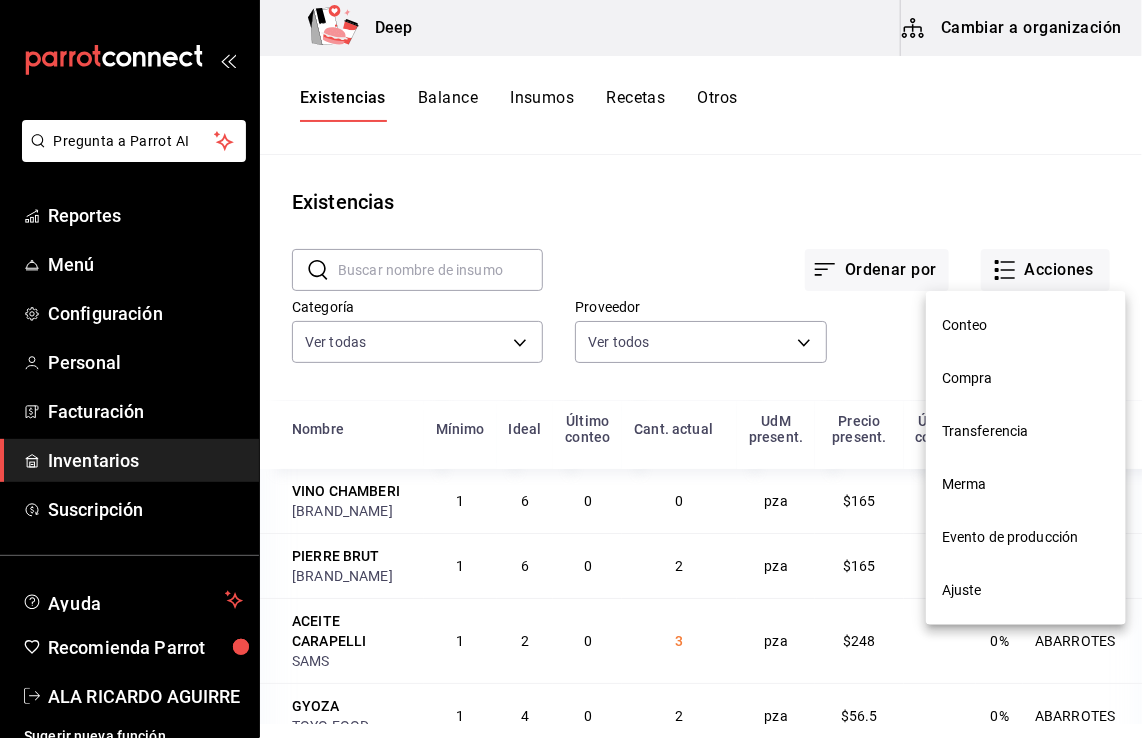 click on "Conteo" at bounding box center (1026, 325) 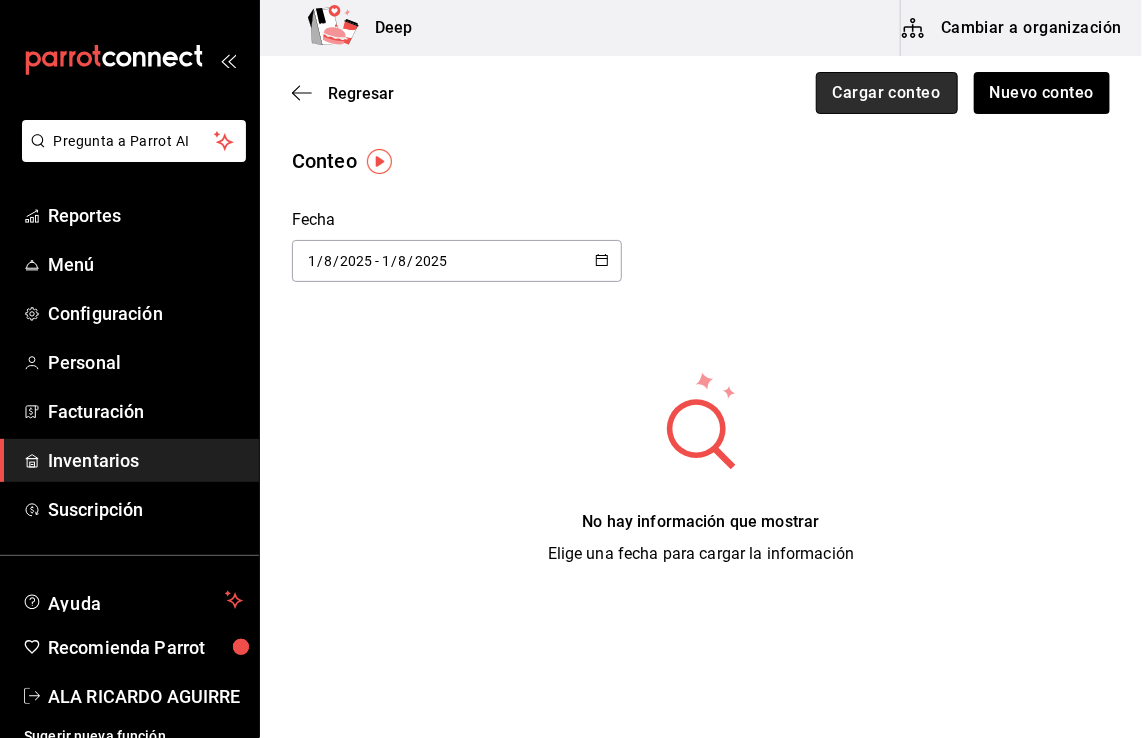 click on "Cargar conteo" at bounding box center (887, 93) 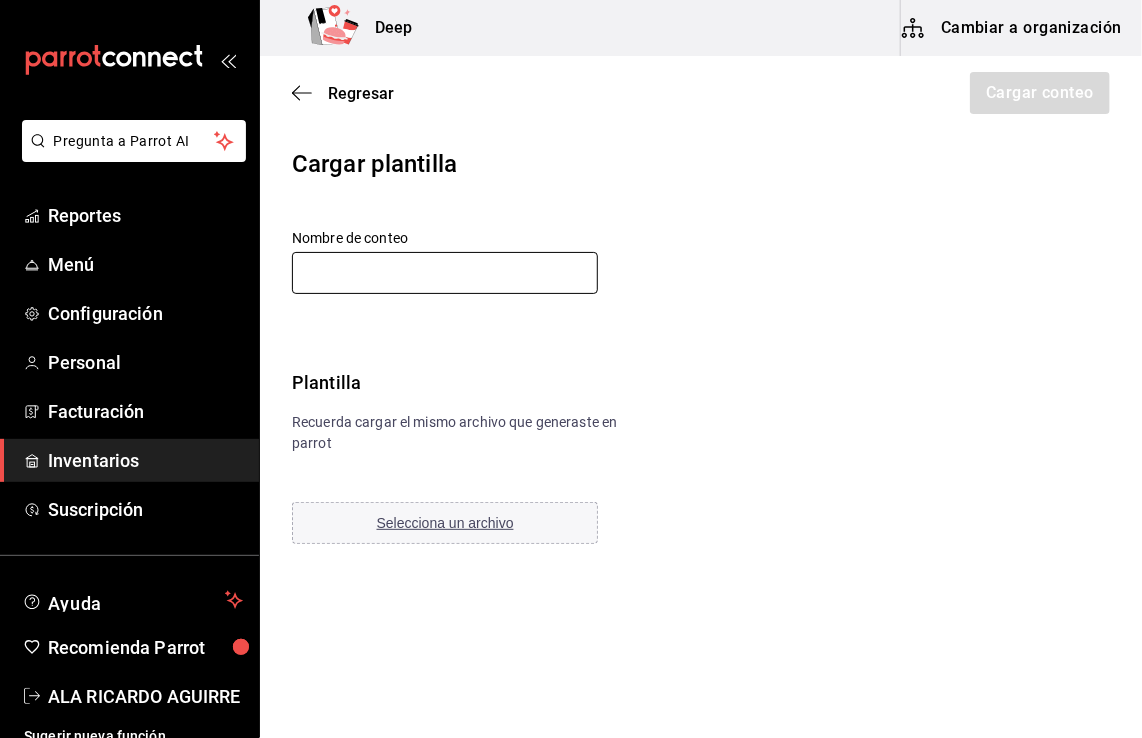 click at bounding box center (445, 273) 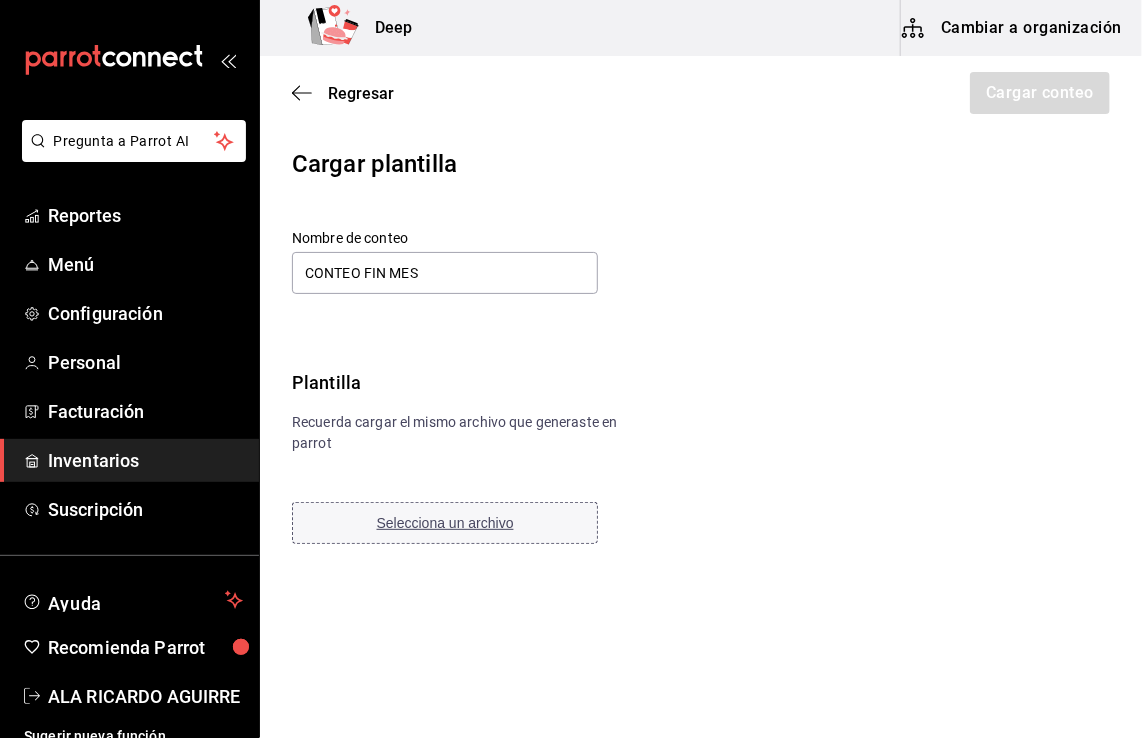 type on "CONTEO FIN MES" 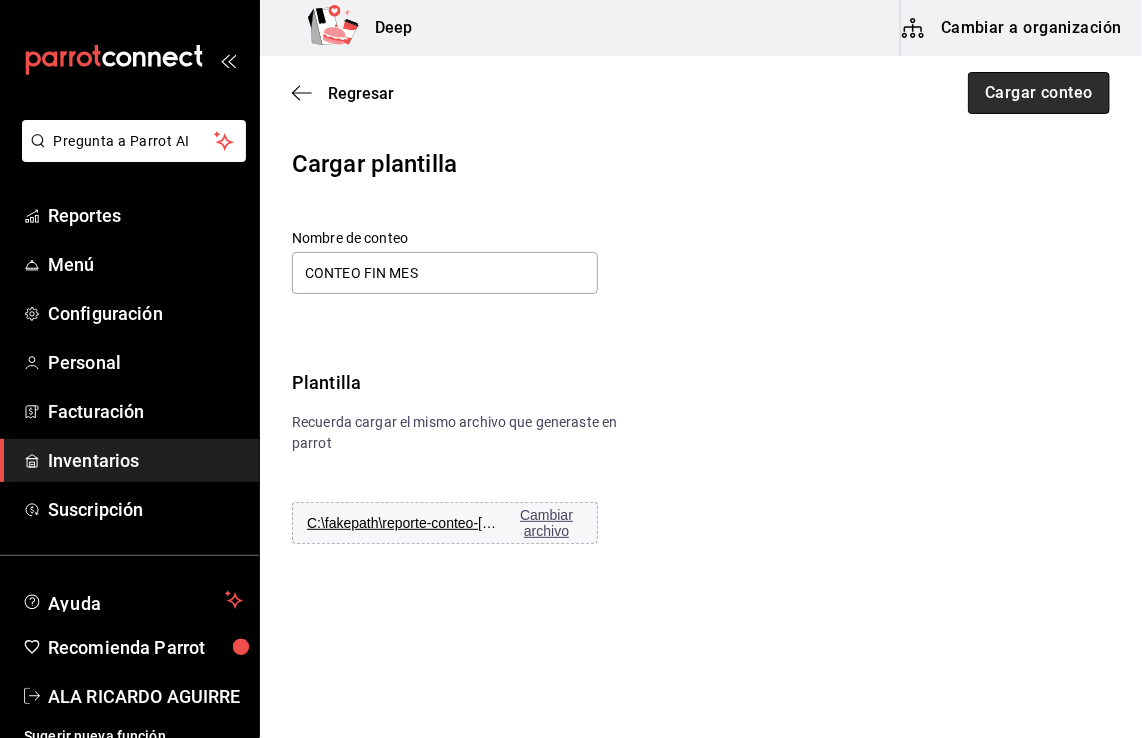 click on "Cargar conteo" at bounding box center [1039, 93] 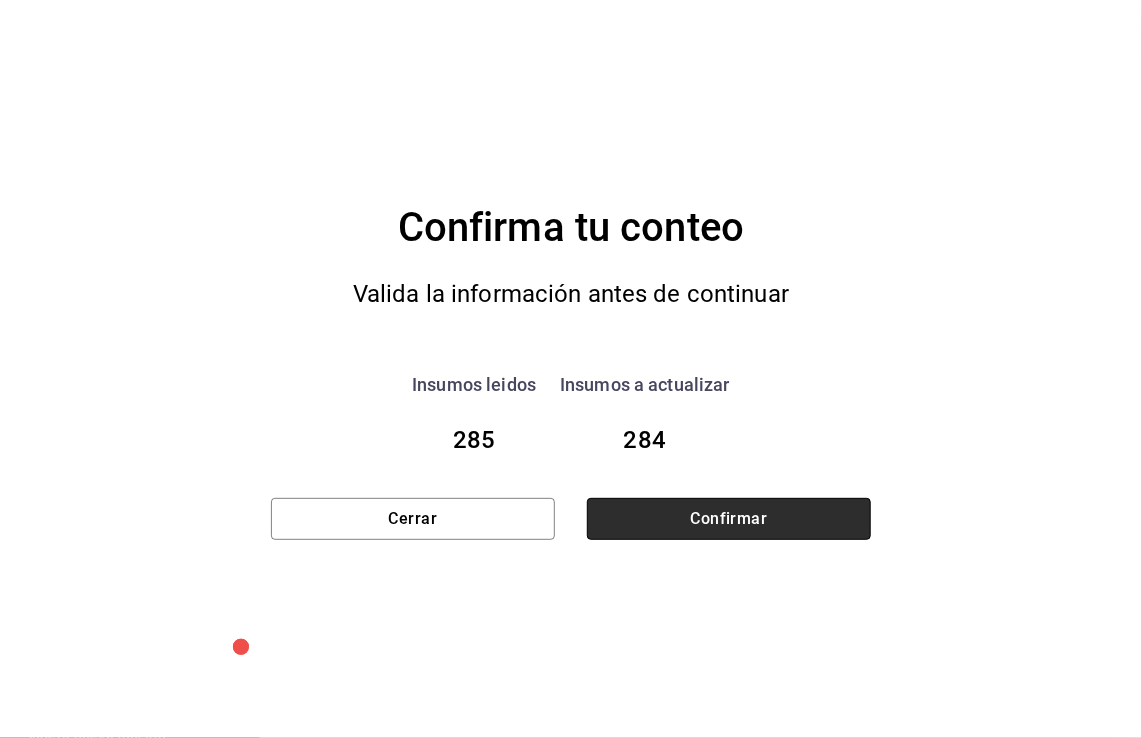click on "Confirmar" at bounding box center (729, 519) 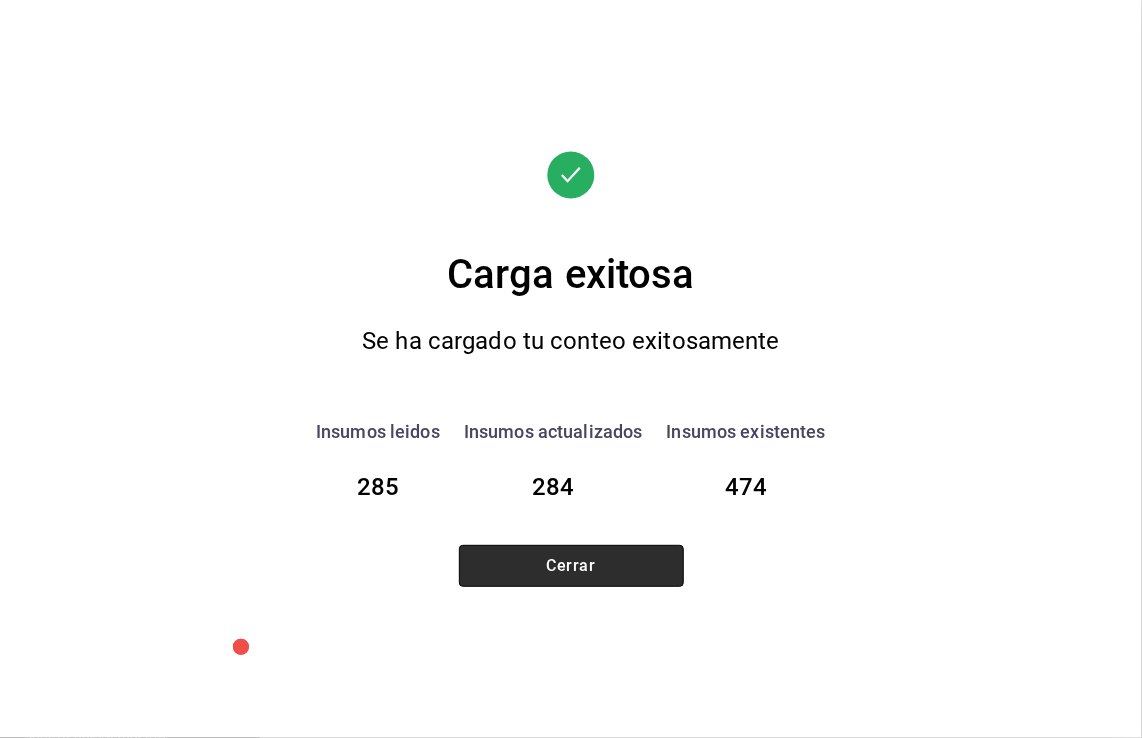click on "Cerrar" at bounding box center [571, 566] 